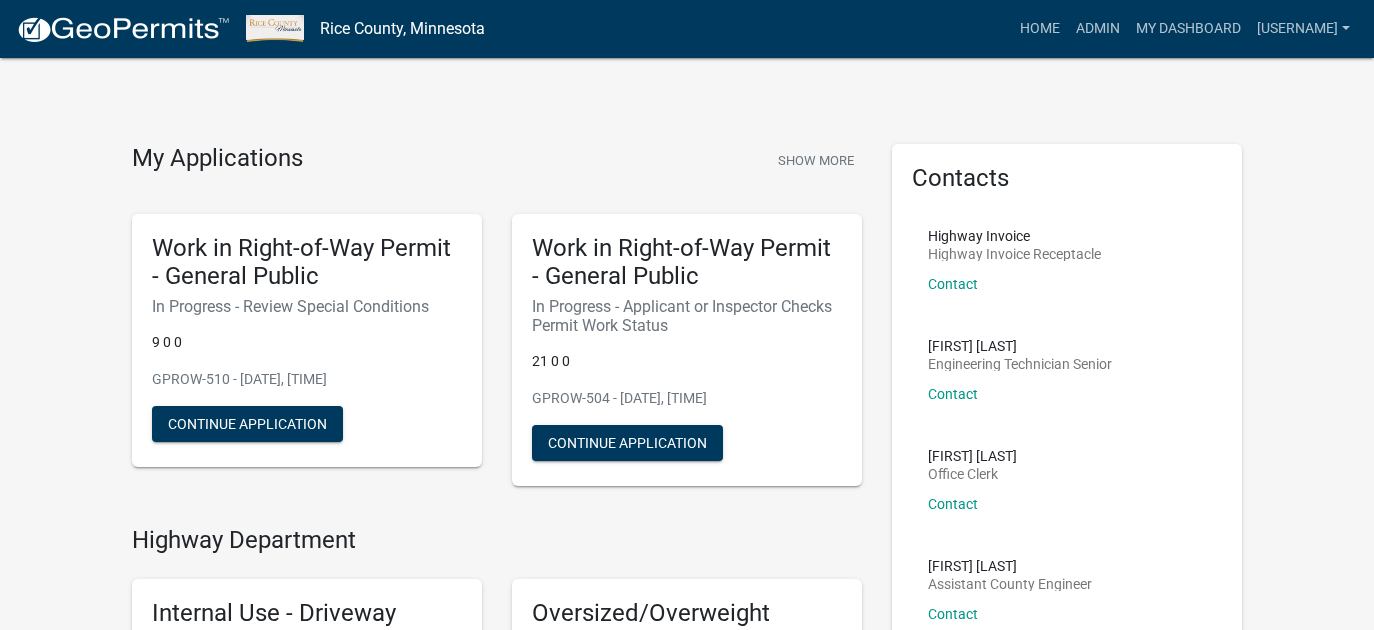 scroll, scrollTop: 0, scrollLeft: 0, axis: both 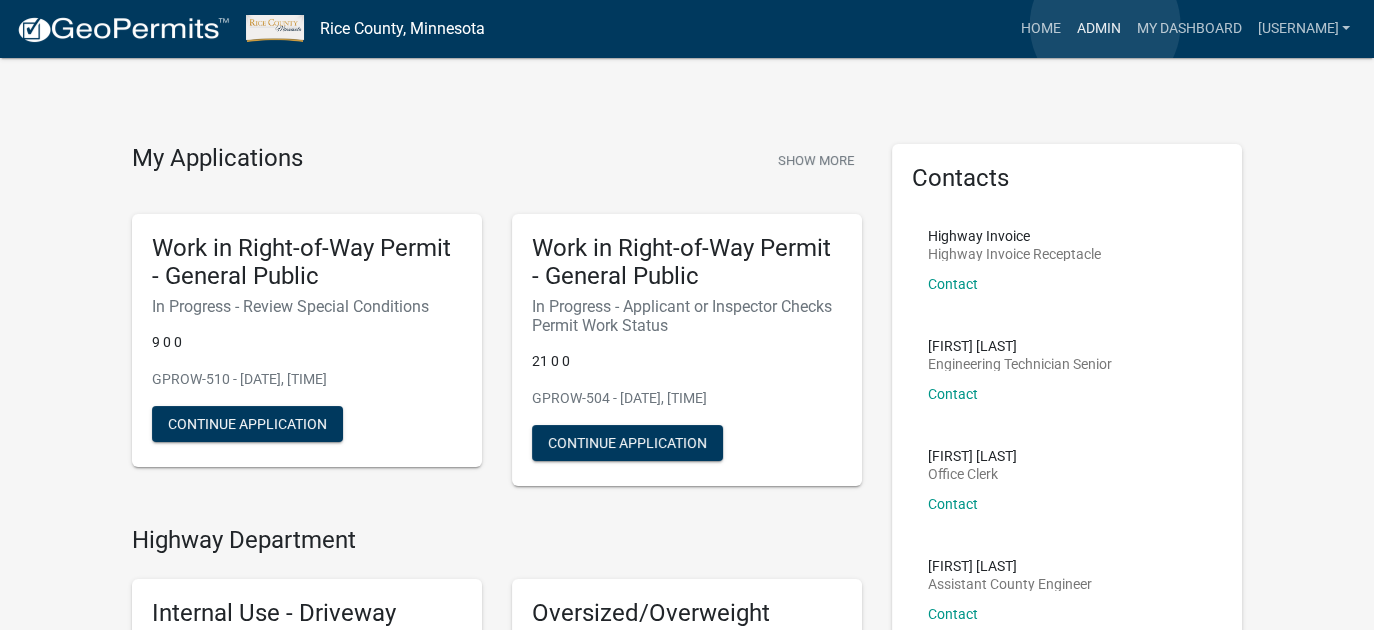 click on "Admin" at bounding box center (1098, 29) 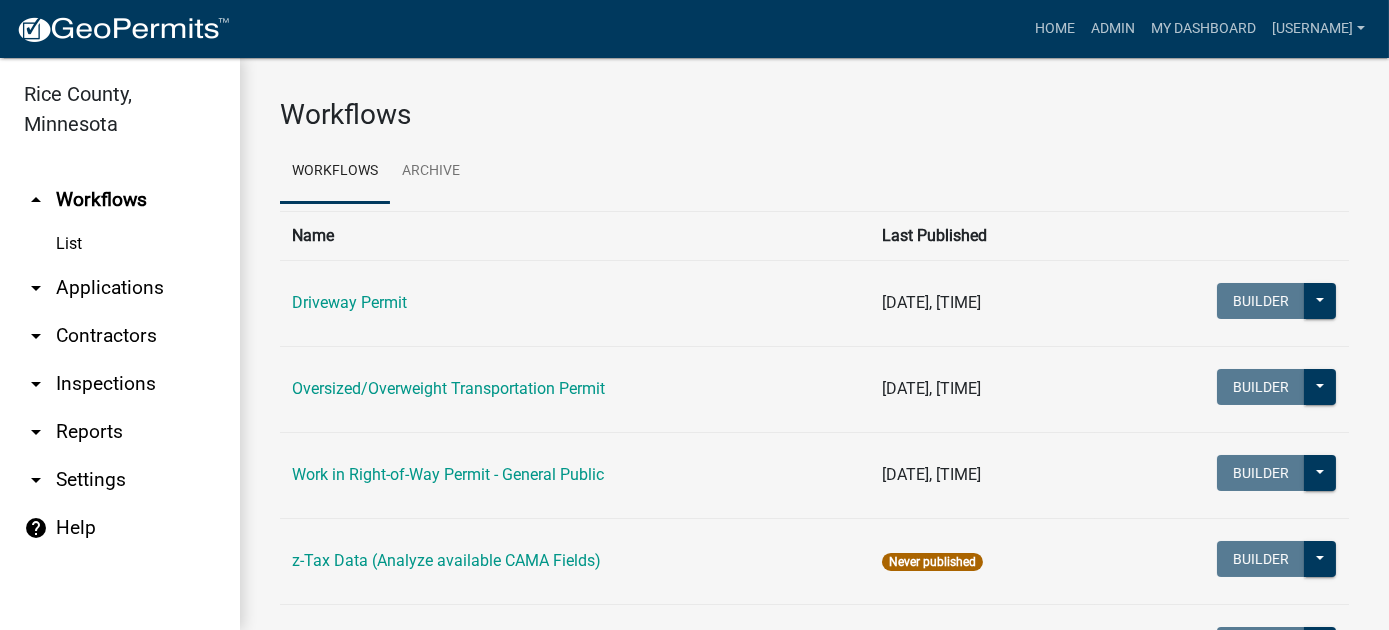 click on "arrow_drop_down   Reports" at bounding box center [120, 432] 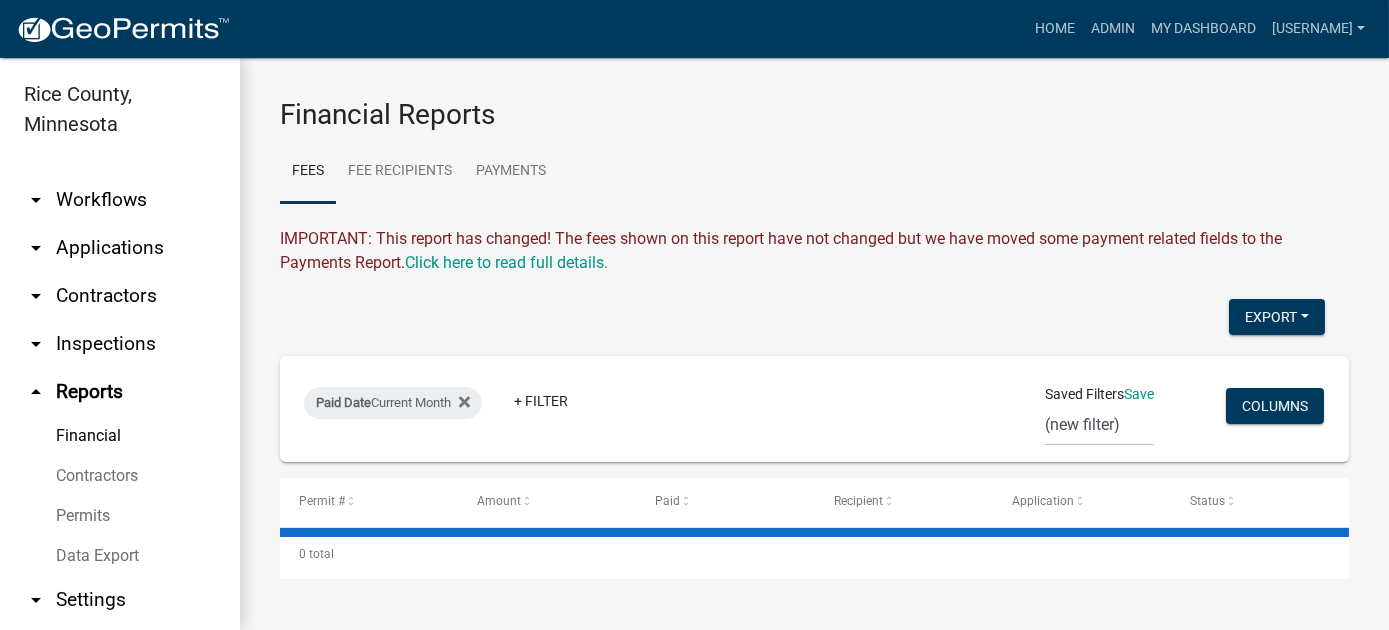 click on "Financial" at bounding box center [120, 436] 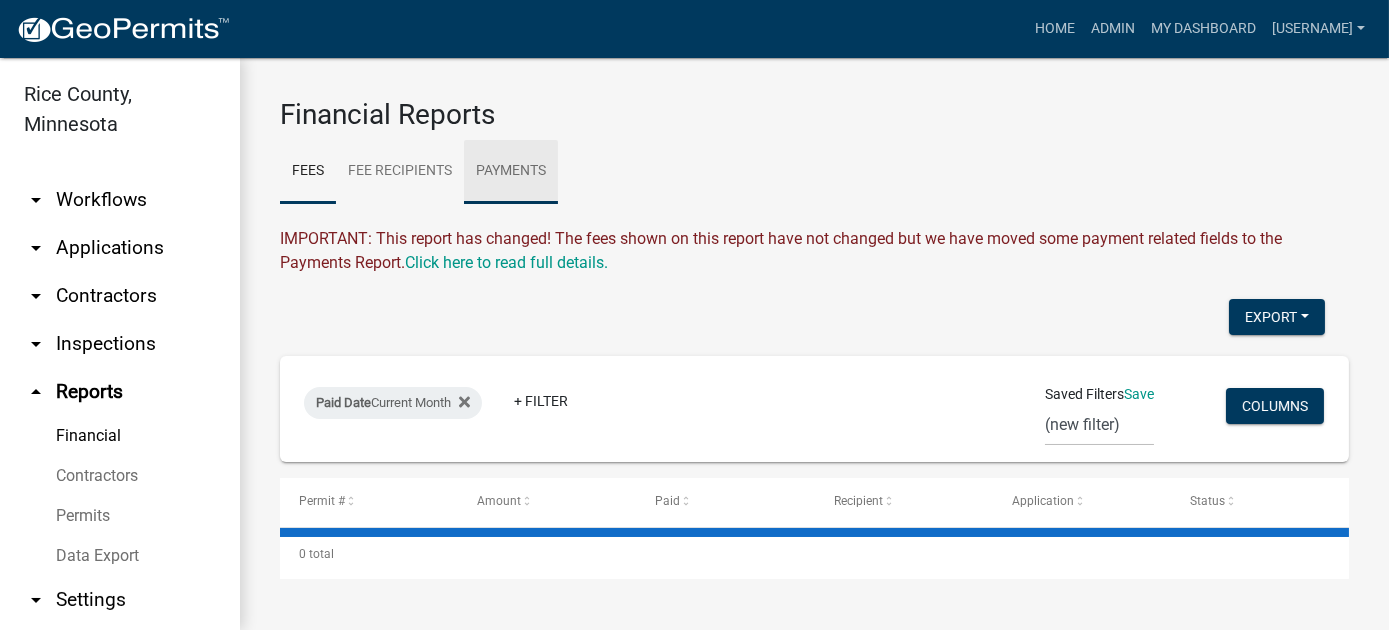 click on "Payments" at bounding box center (511, 172) 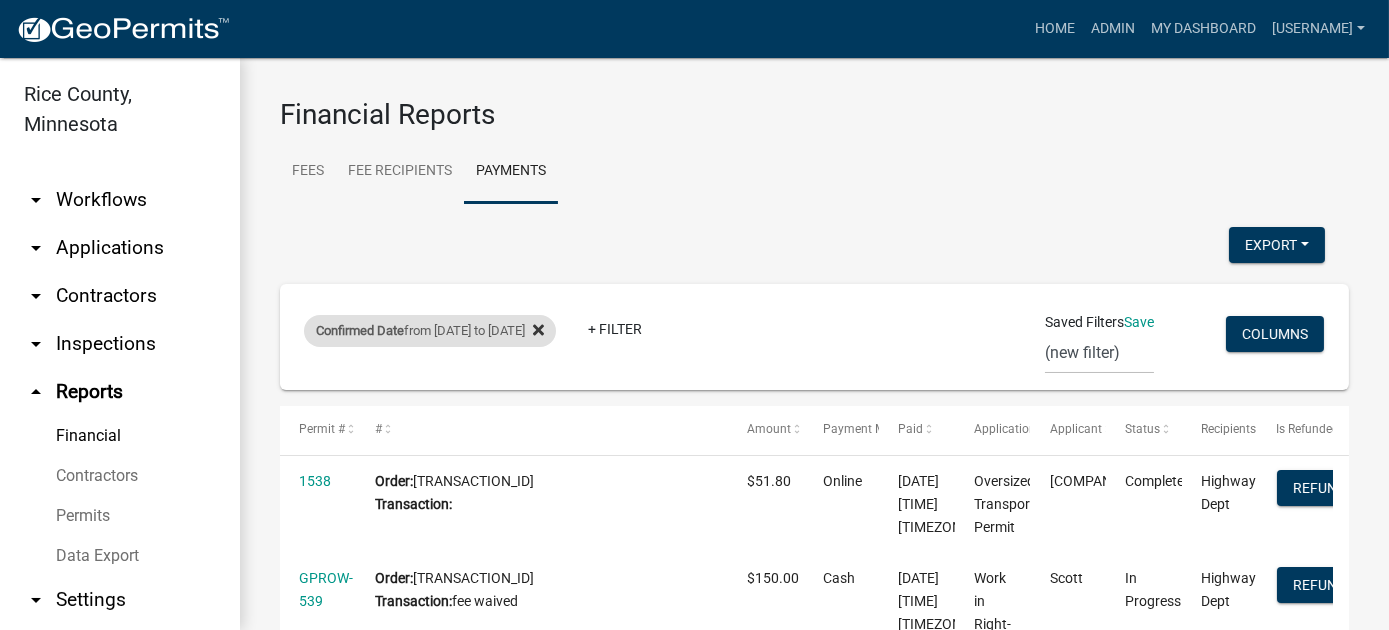 click 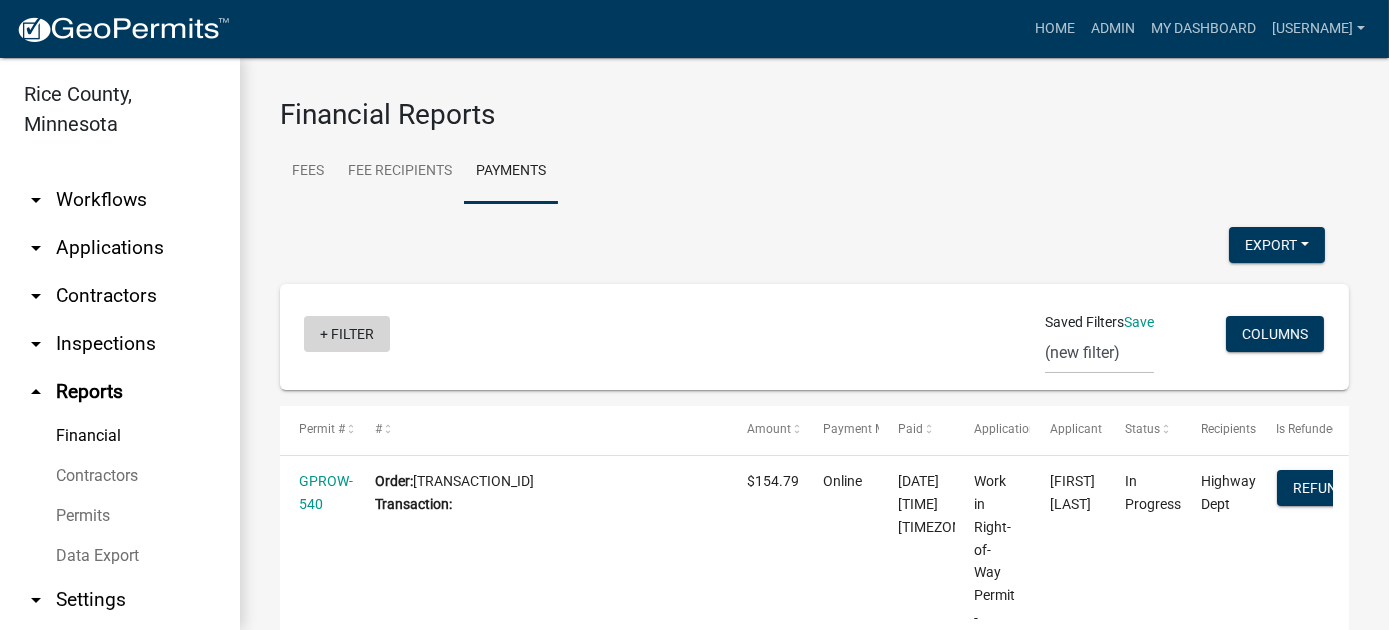 click on "+ Filter" 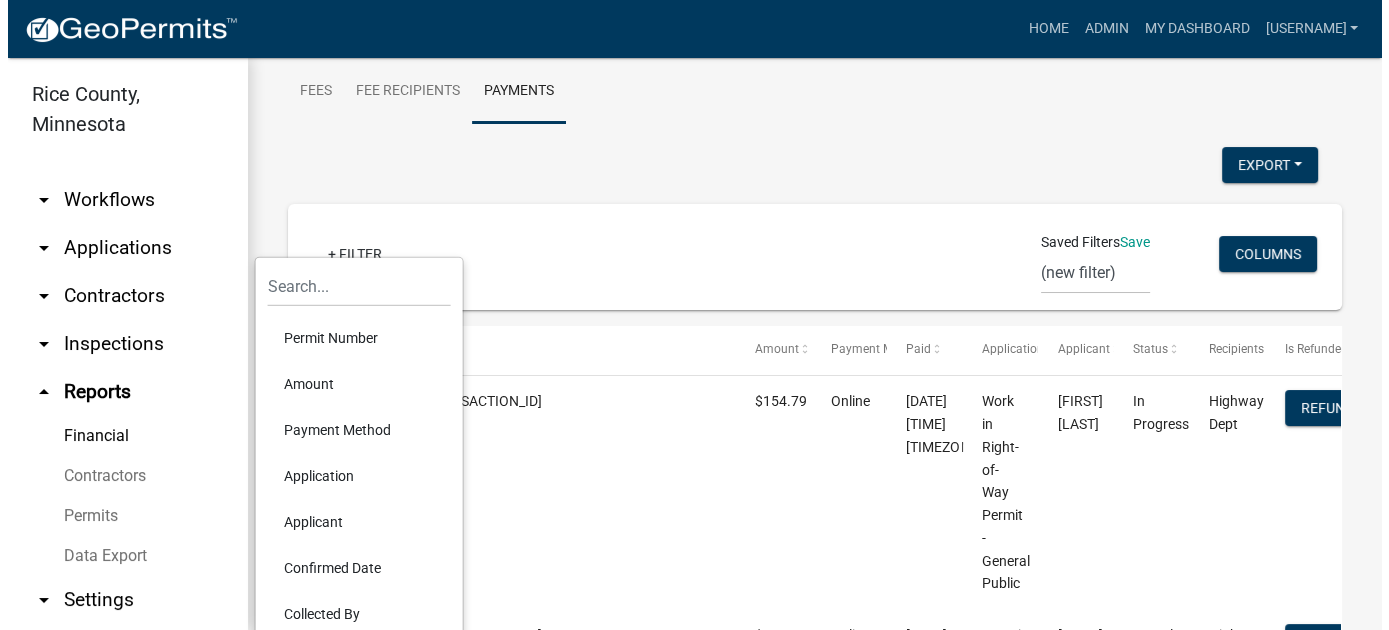 scroll, scrollTop: 120, scrollLeft: 0, axis: vertical 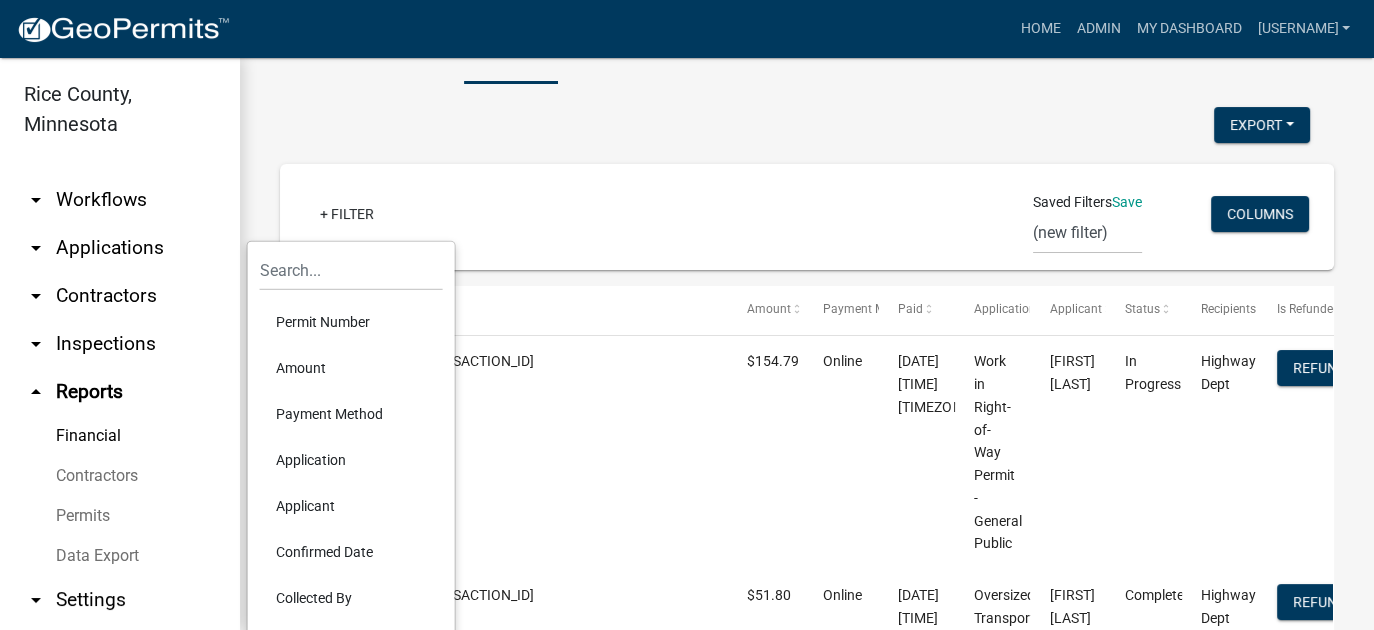click on "Confirmed Date" at bounding box center [351, 552] 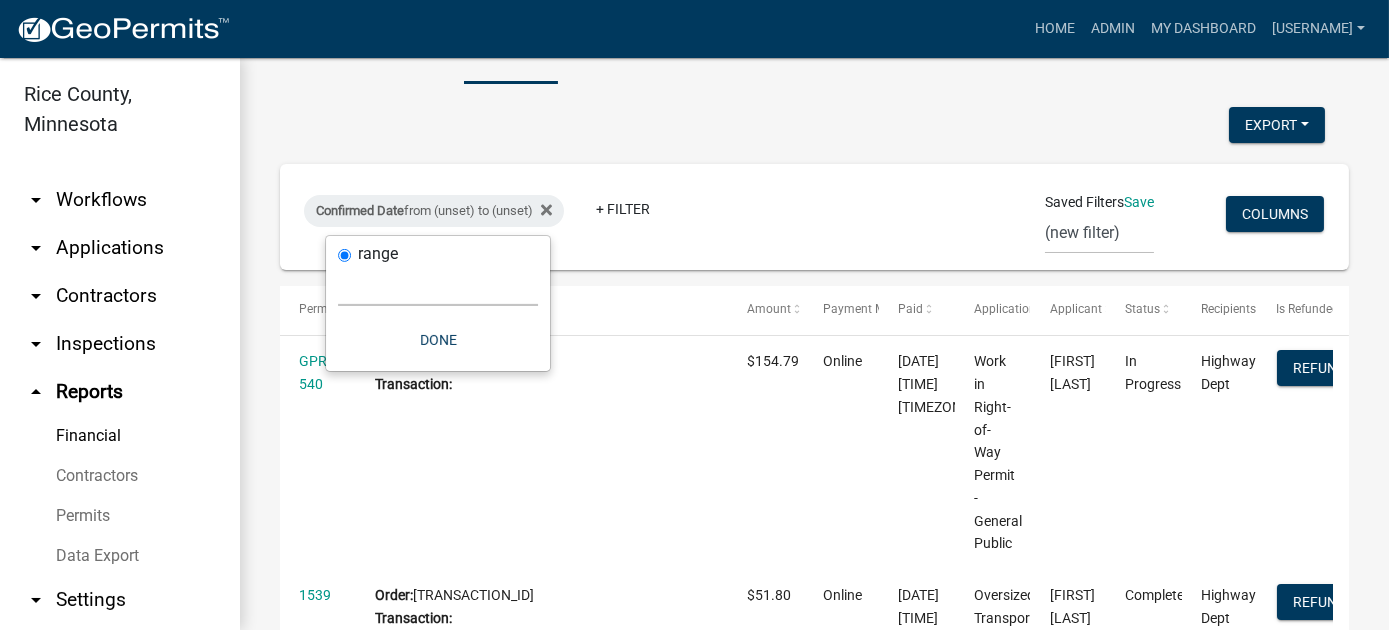 click on "Today   Yesterday   Current Week   Previous Week   Current Month   Last Month   Current Calendar Quarter   Previous Calendar Quarter   Current Year   Last Year   Custom" at bounding box center [438, 285] 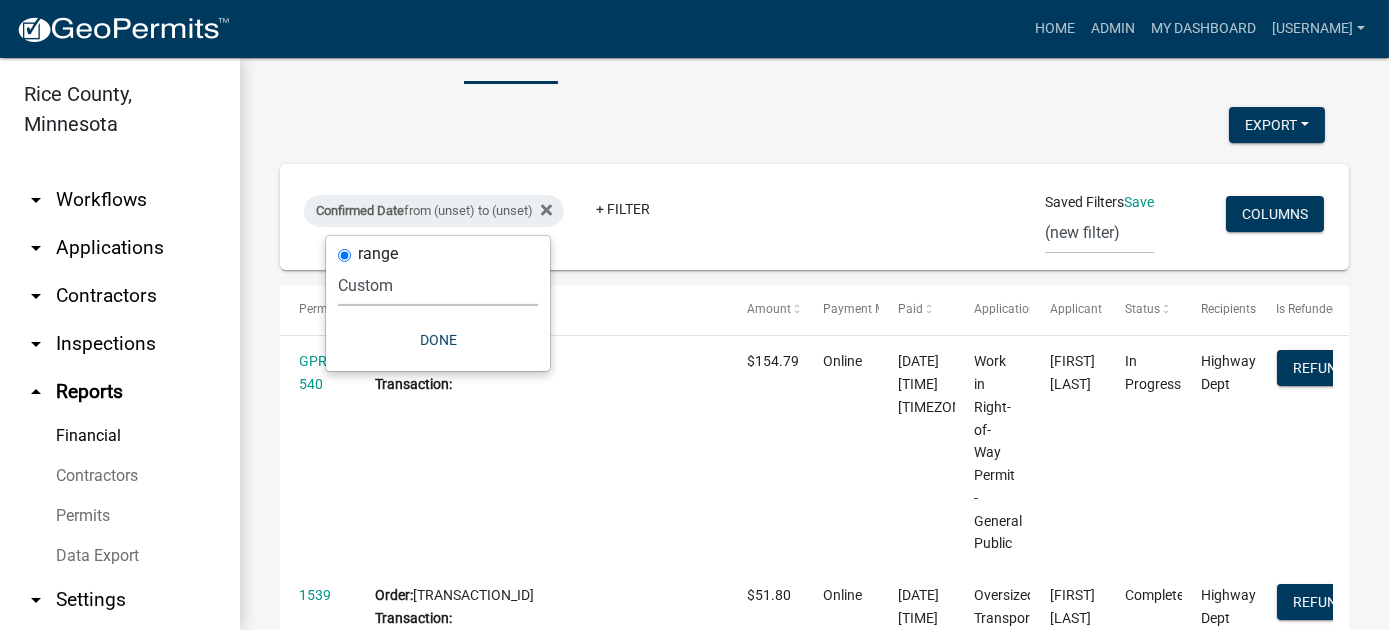 click on "Today   Yesterday   Current Week   Previous Week   Current Month   Last Month   Current Calendar Quarter   Previous Calendar Quarter   Current Year   Last Year   Custom" at bounding box center [438, 285] 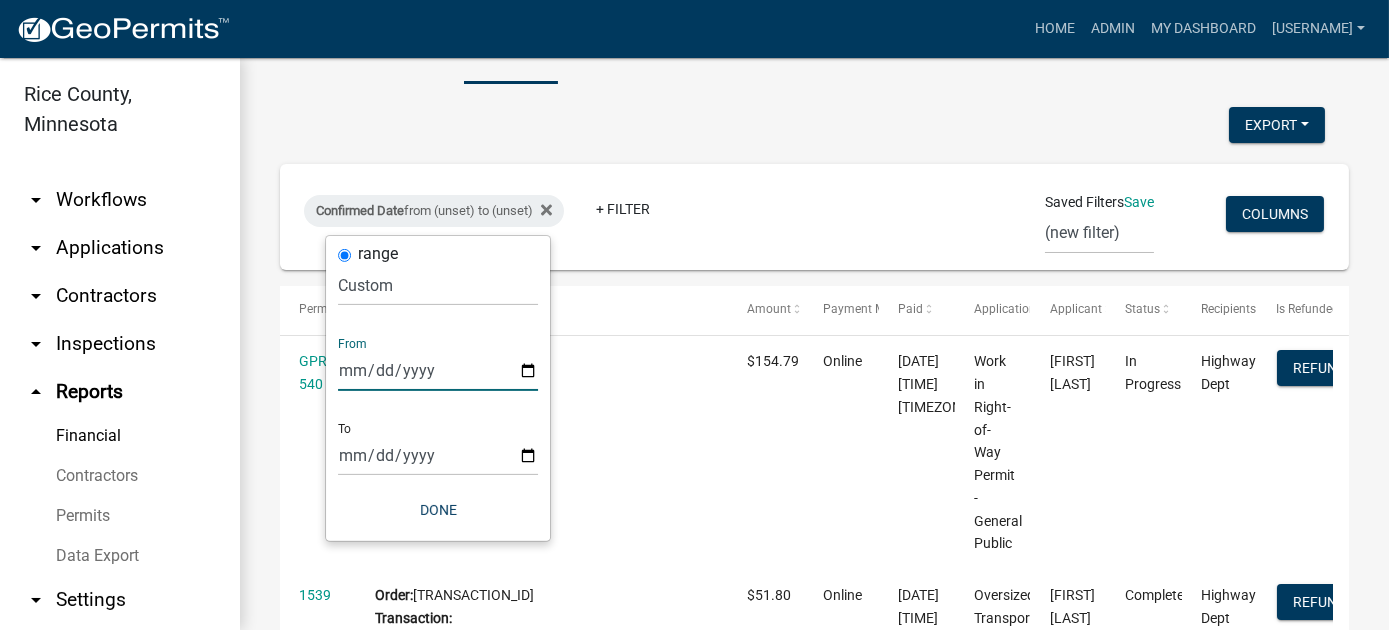 click at bounding box center [438, 370] 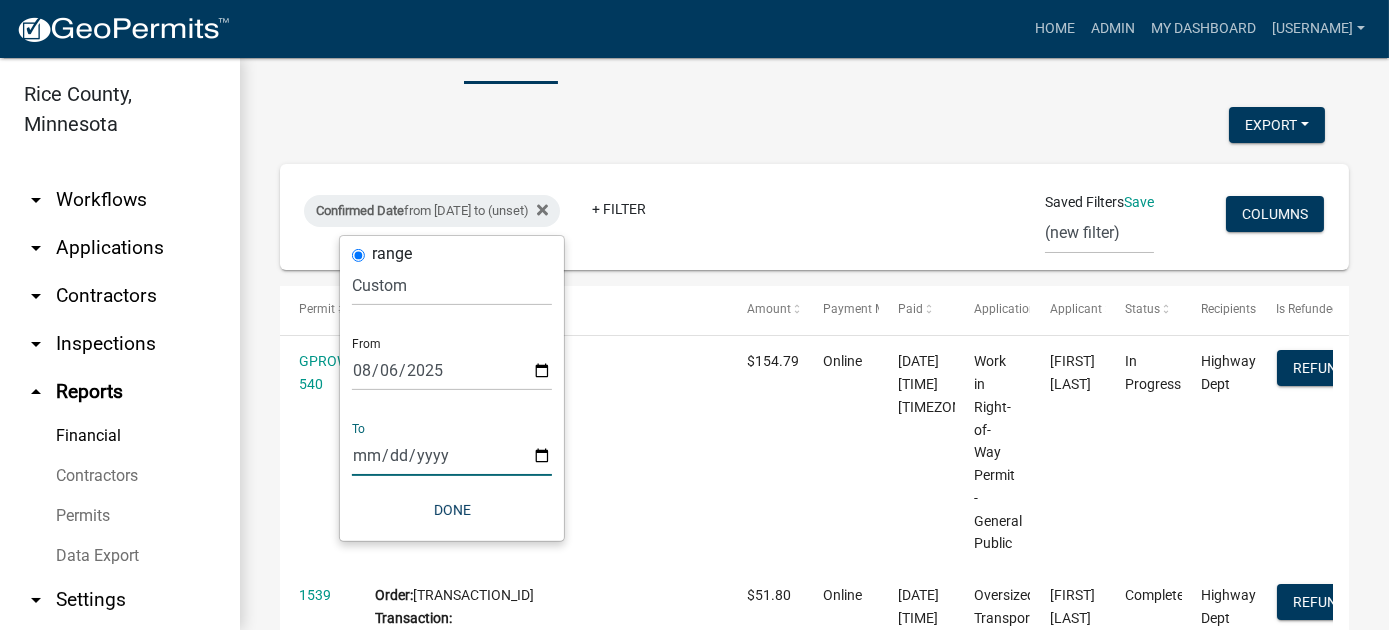 click at bounding box center [452, 455] 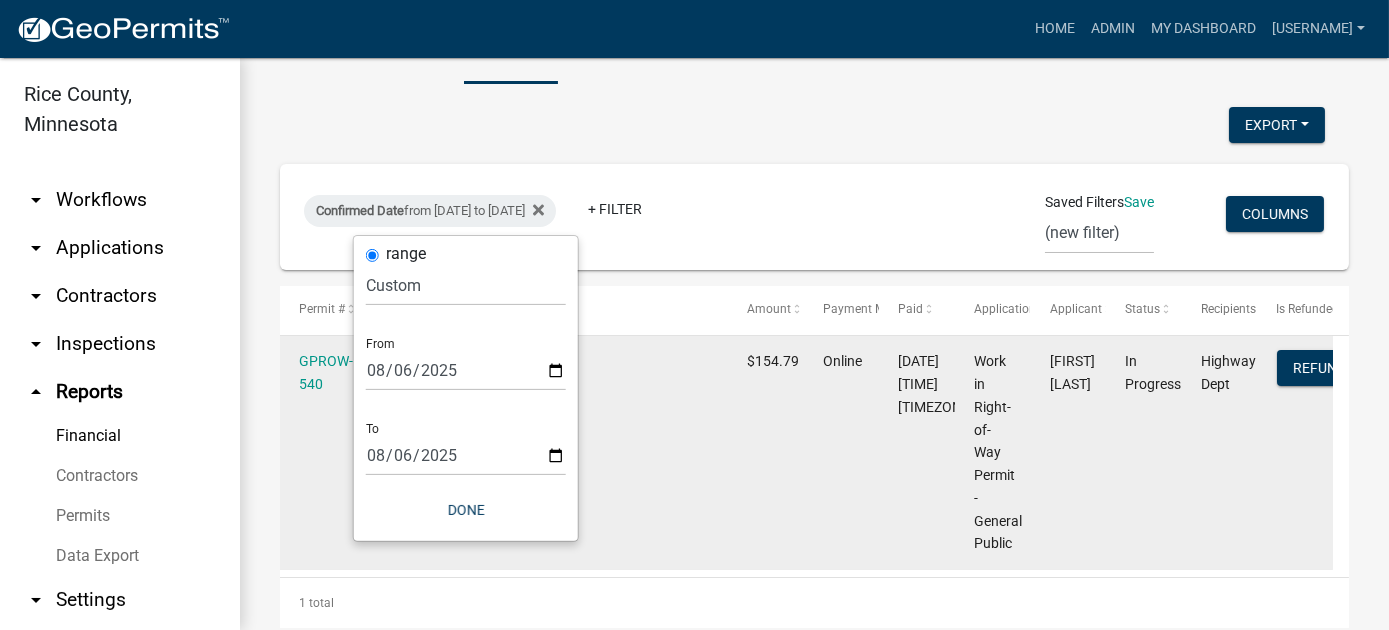 click on "Order:  [TRANSACTION_ID]  Transaction:" 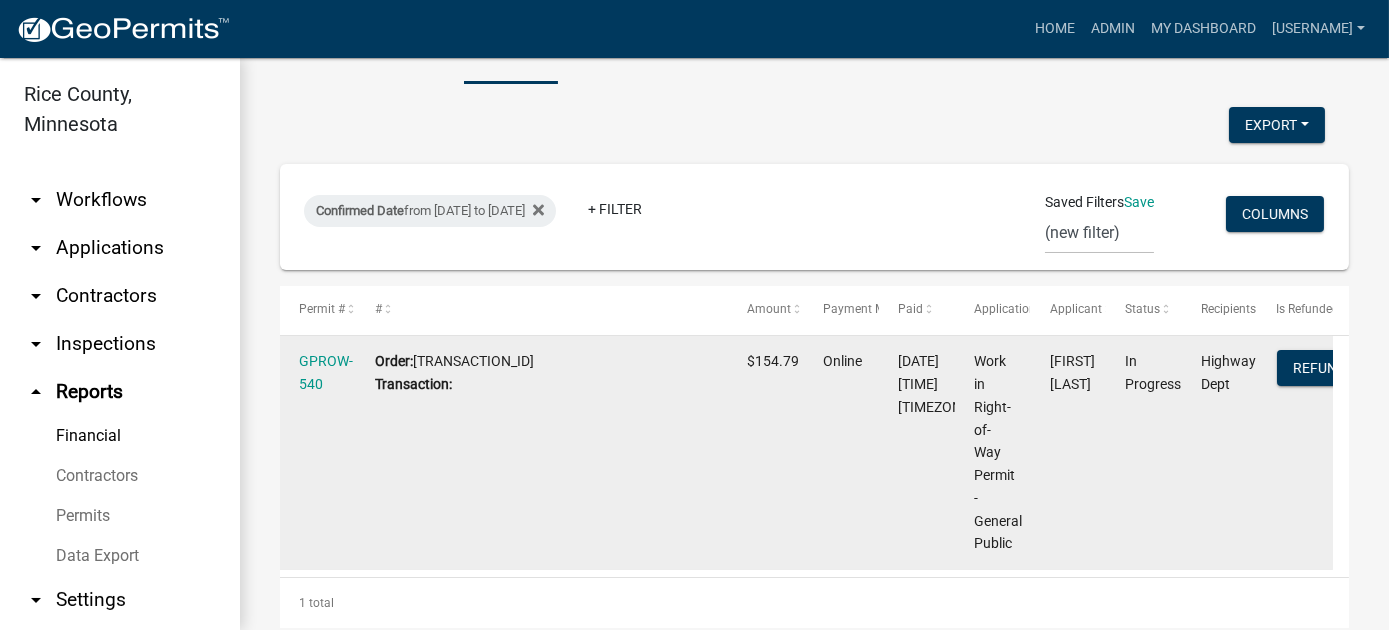 scroll, scrollTop: 120, scrollLeft: 0, axis: vertical 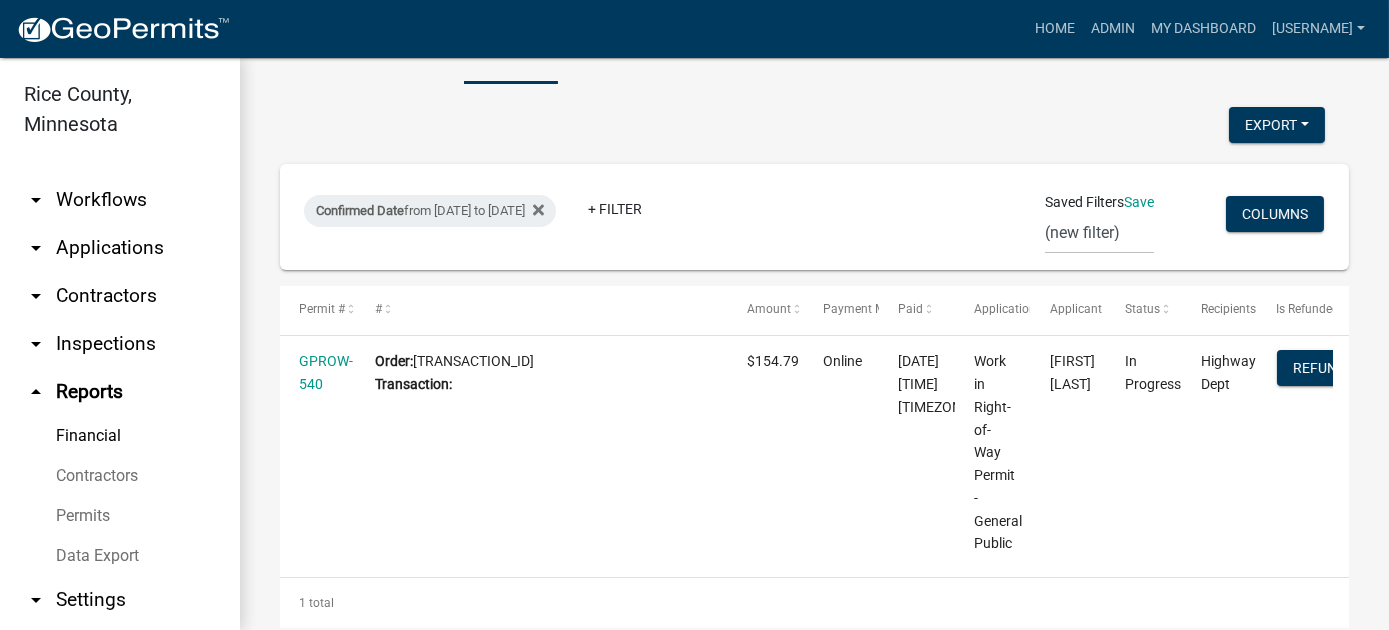 click on "arrow_drop_up" at bounding box center [36, 392] 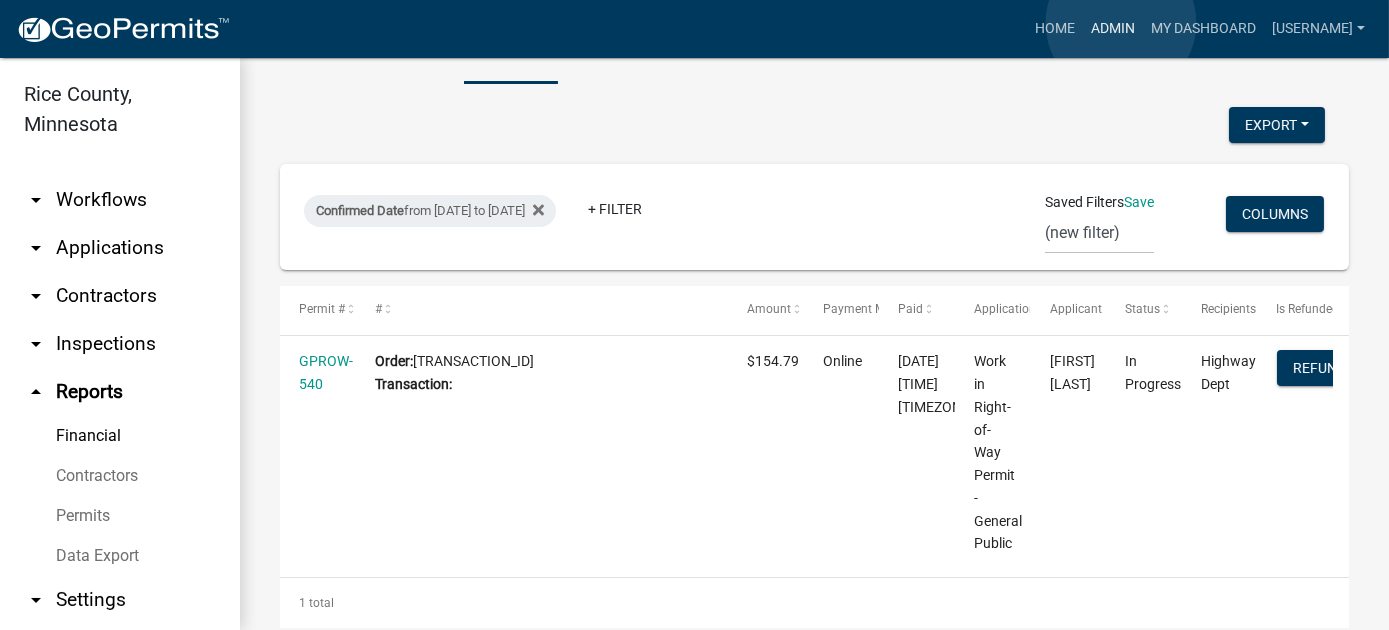 click on "Admin" at bounding box center [1113, 29] 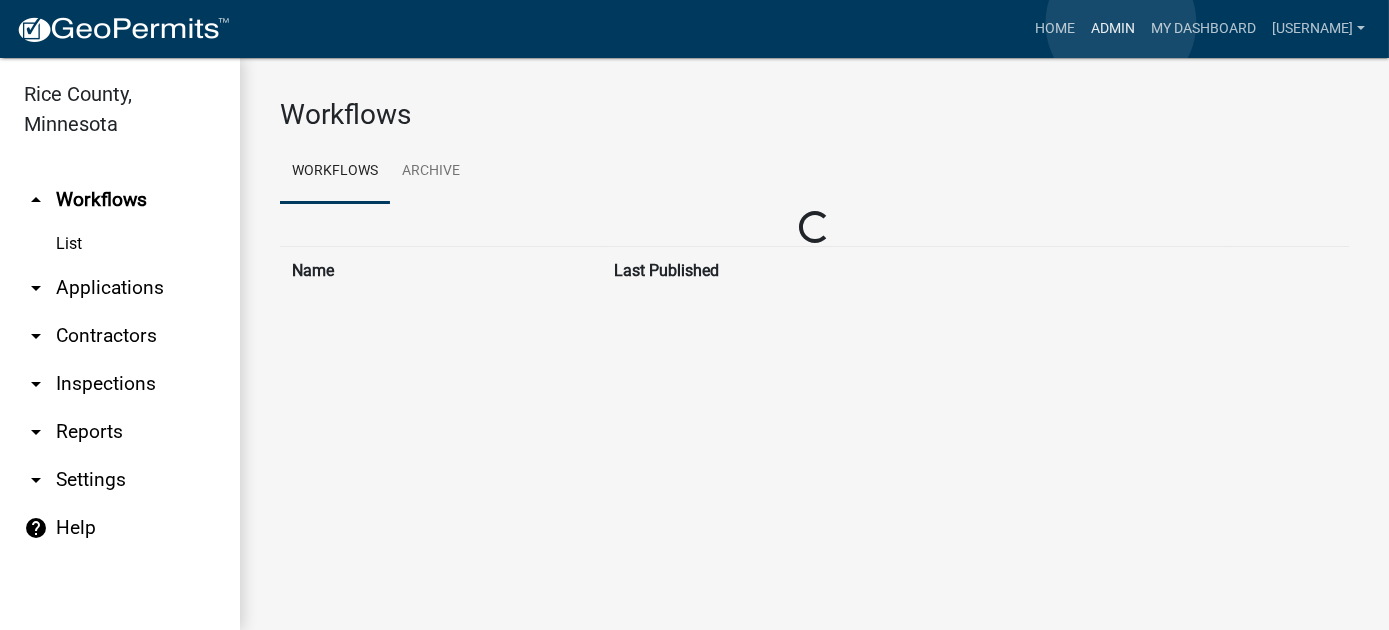 scroll, scrollTop: 0, scrollLeft: 0, axis: both 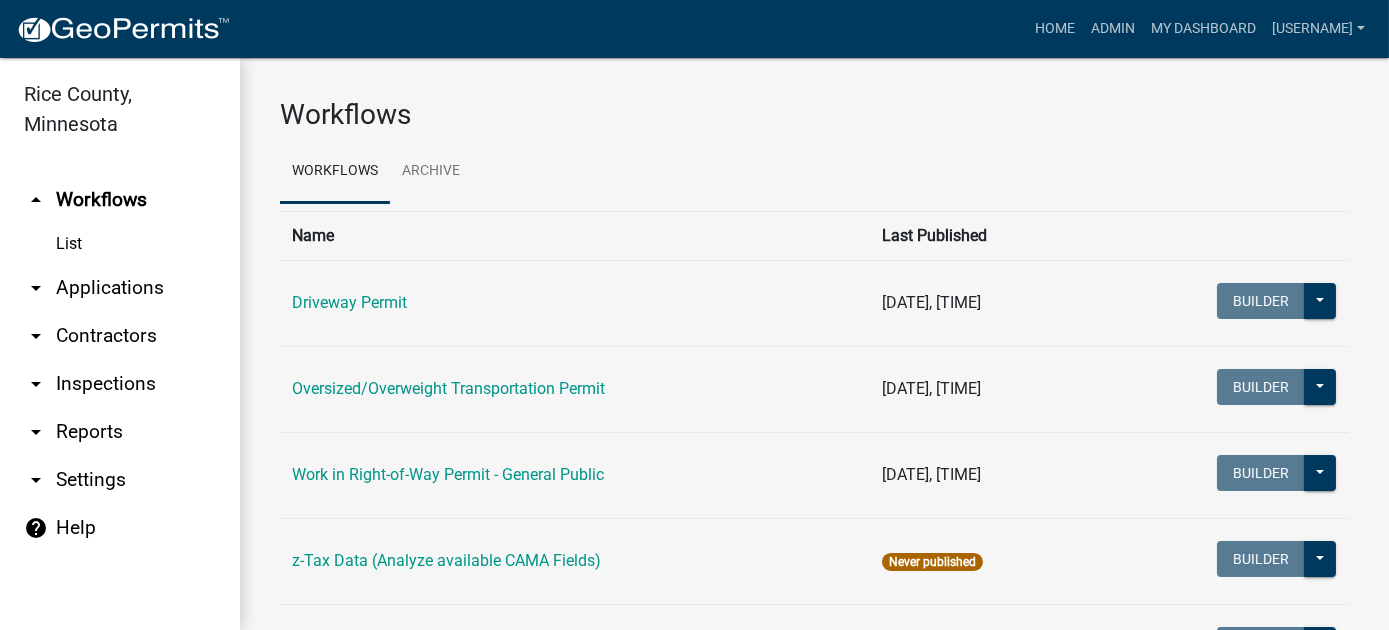 click on "arrow_drop_down   Reports" at bounding box center (120, 432) 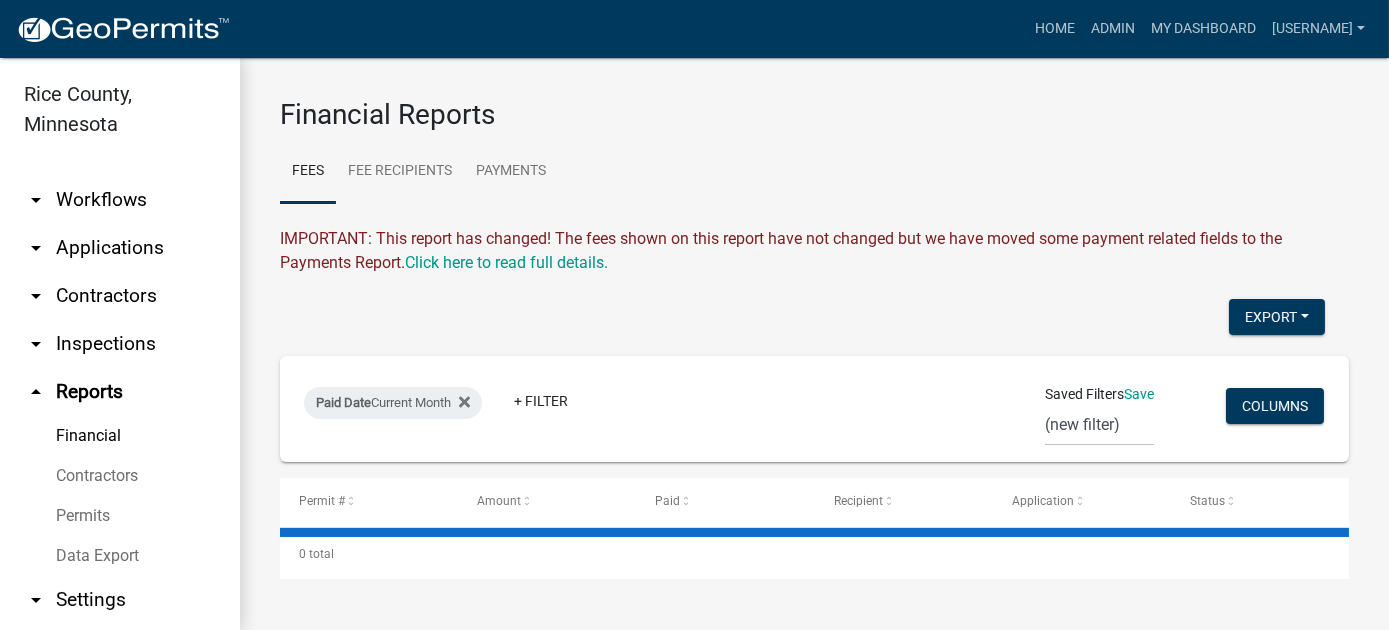 click on "arrow_drop_down   Applications" at bounding box center (120, 248) 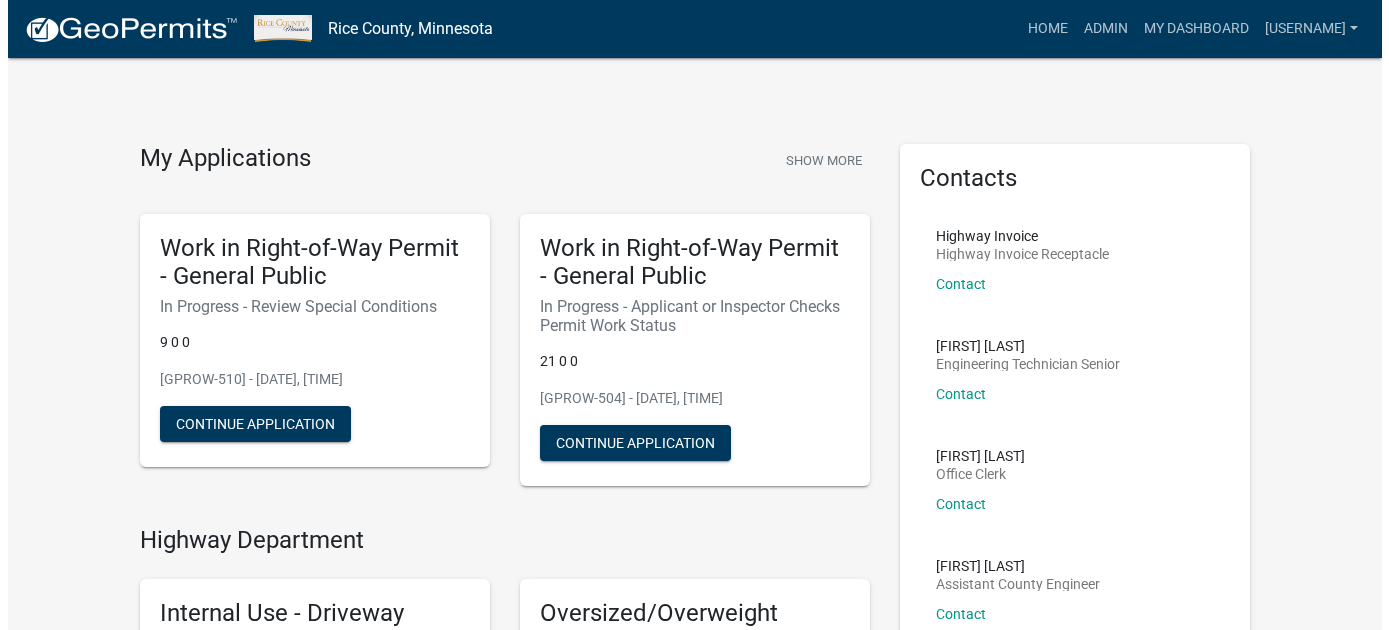 scroll, scrollTop: 0, scrollLeft: 0, axis: both 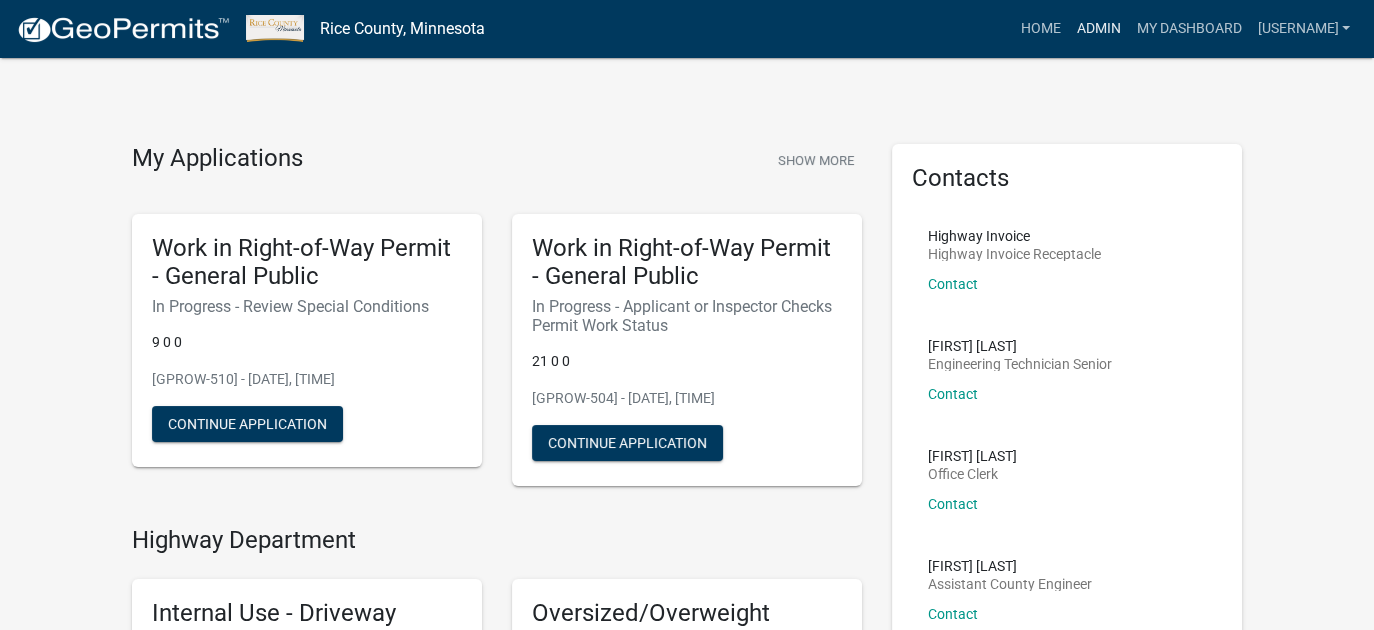 click on "Admin" at bounding box center (1098, 29) 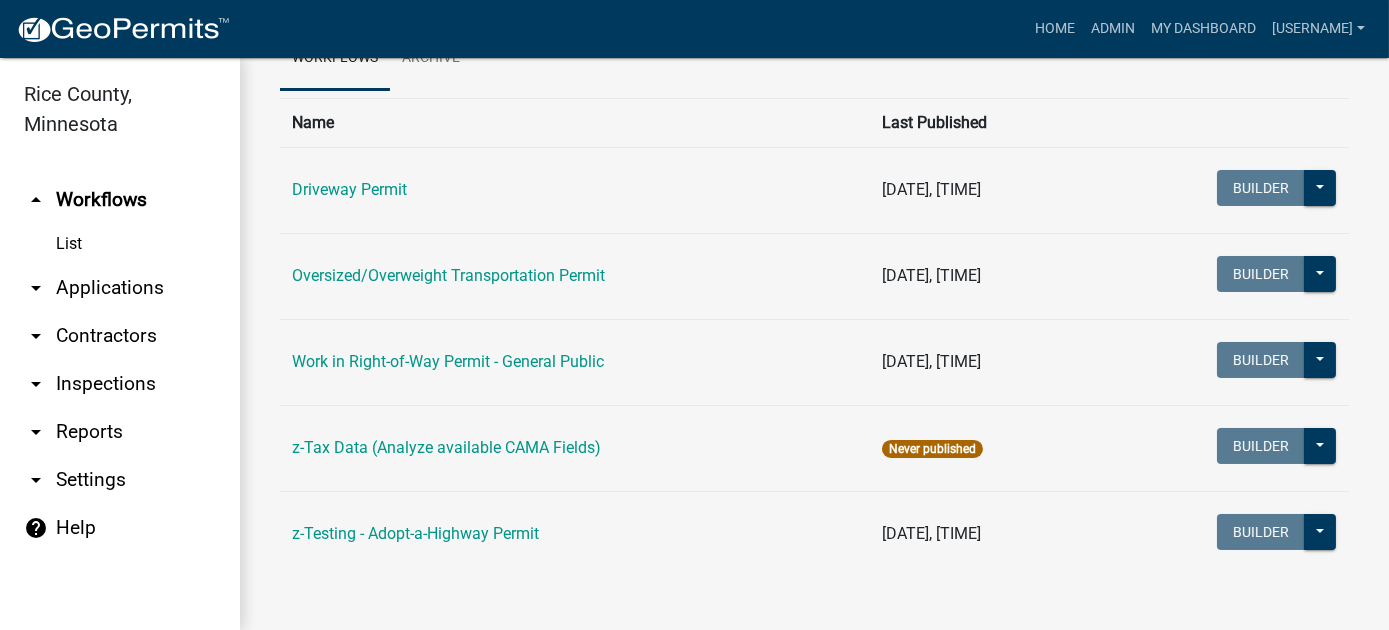 scroll, scrollTop: 0, scrollLeft: 0, axis: both 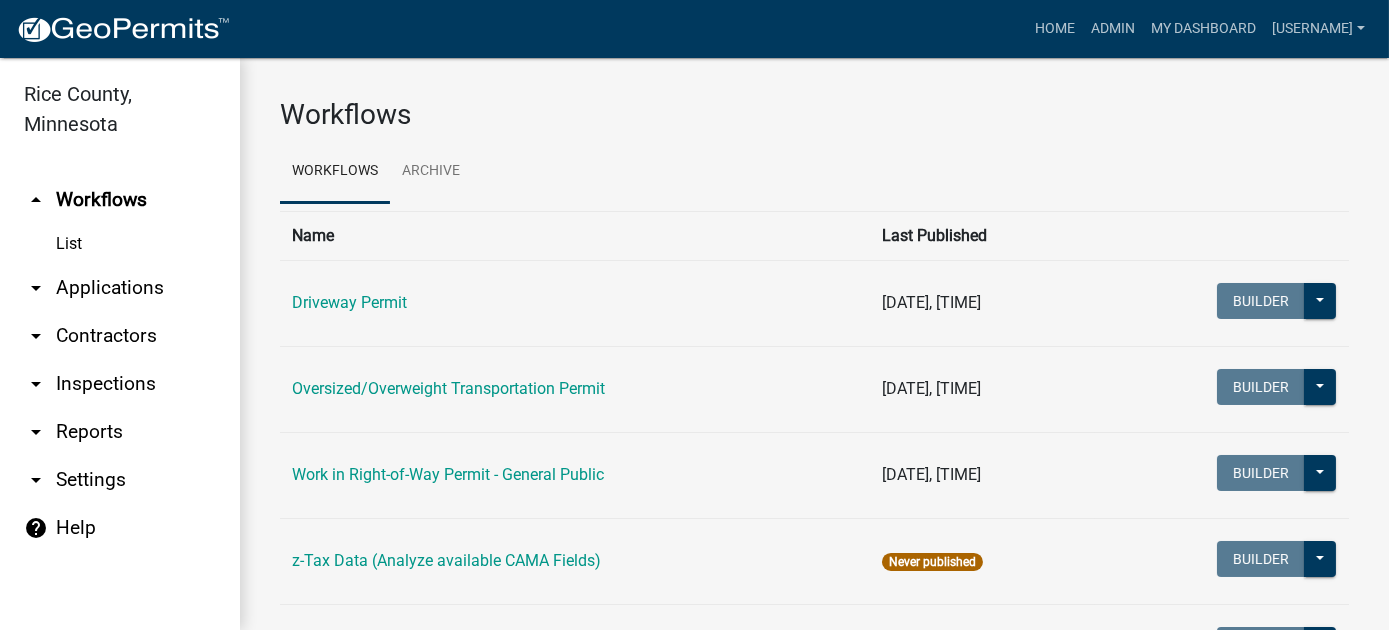 click on "arrow_drop_down" at bounding box center [36, 432] 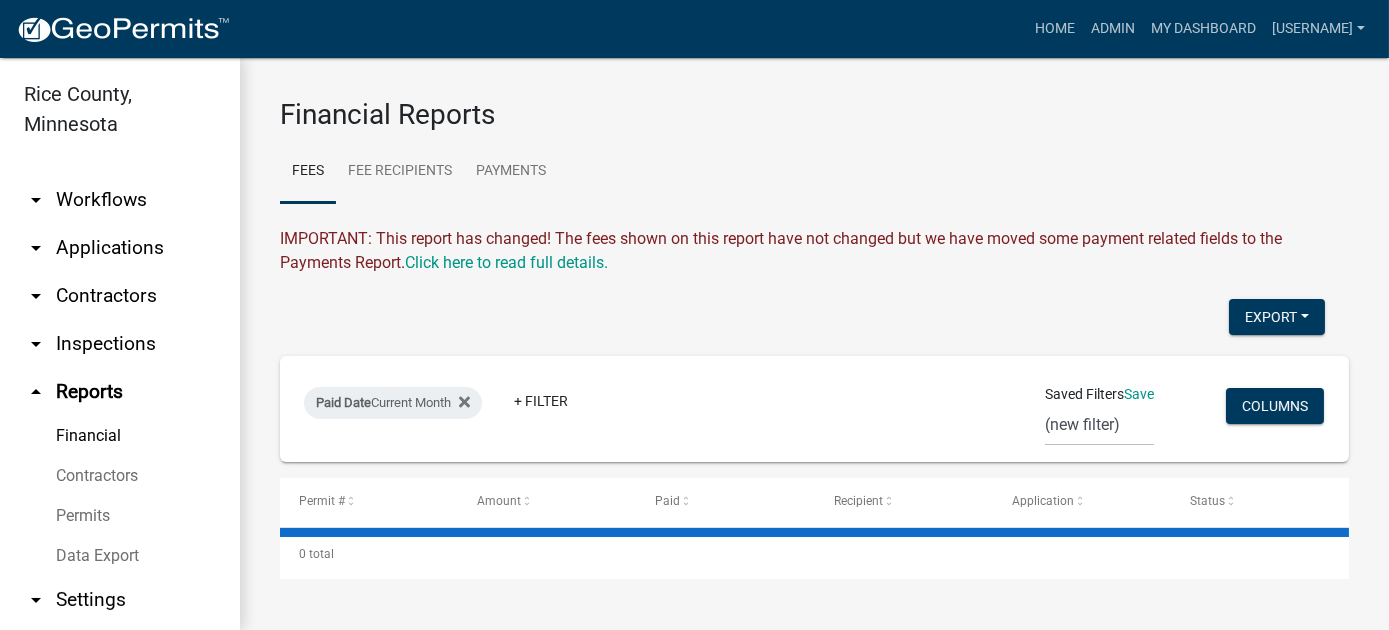 click on "Permits" at bounding box center (120, 516) 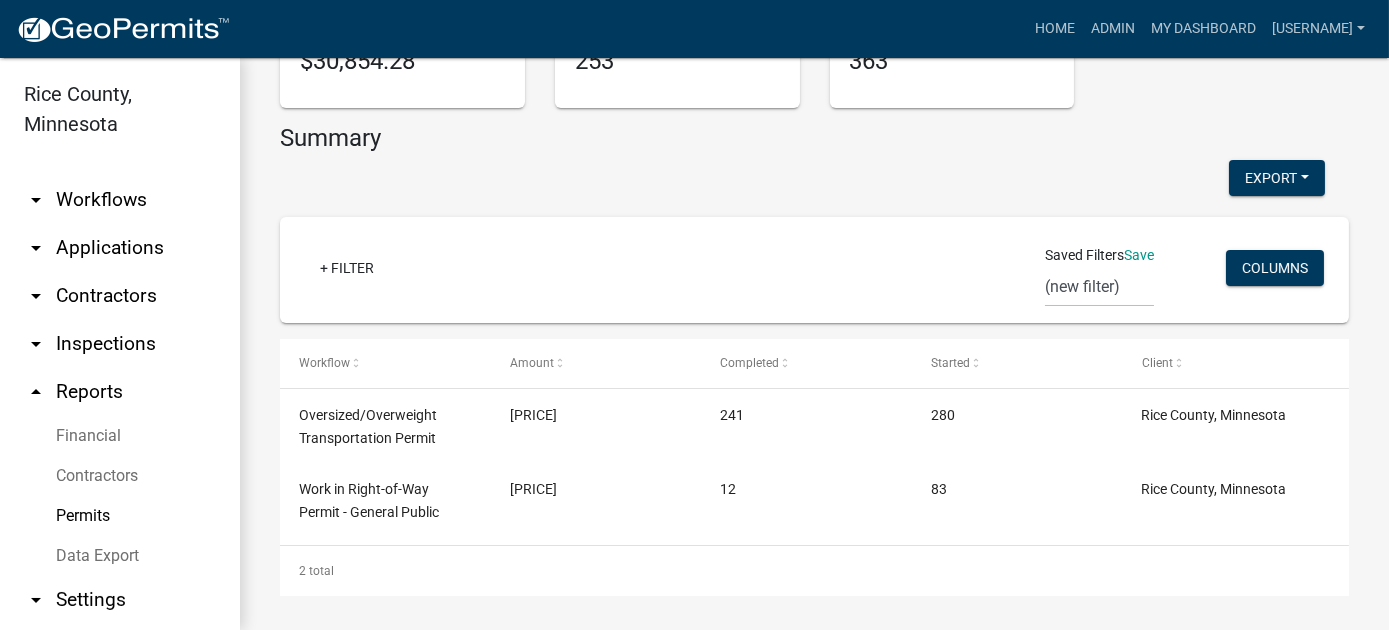 scroll, scrollTop: 278, scrollLeft: 0, axis: vertical 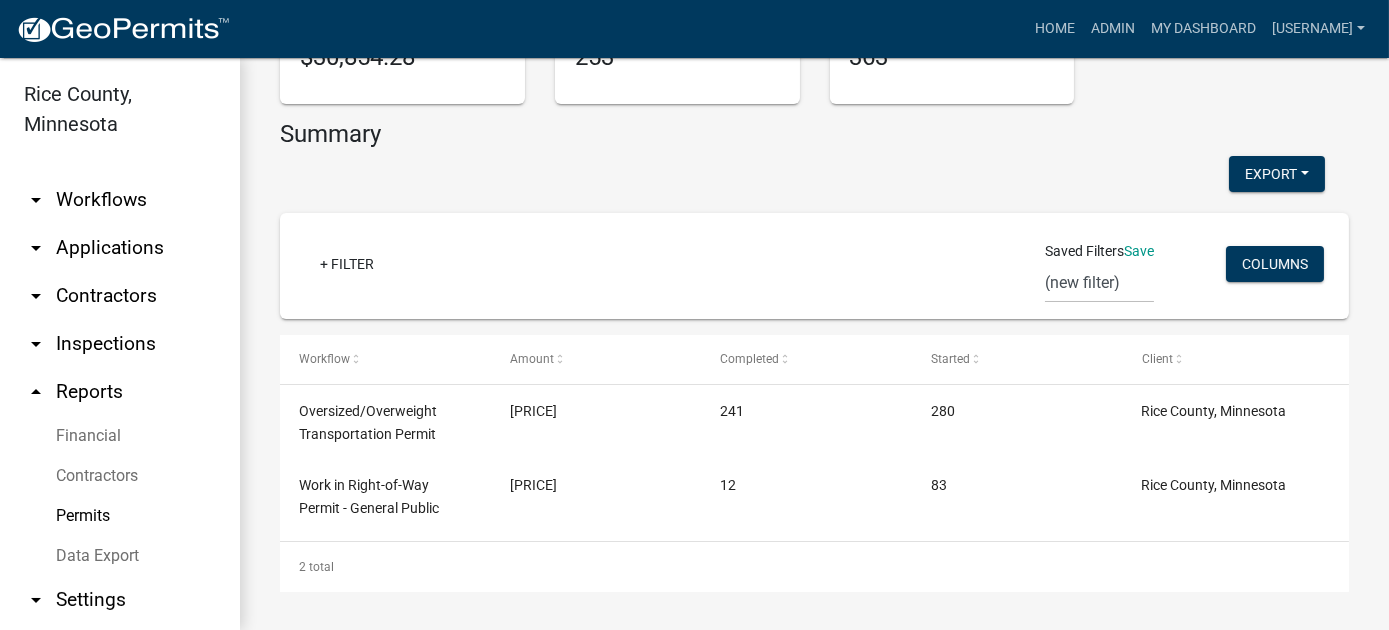 click on "Financial" at bounding box center [120, 436] 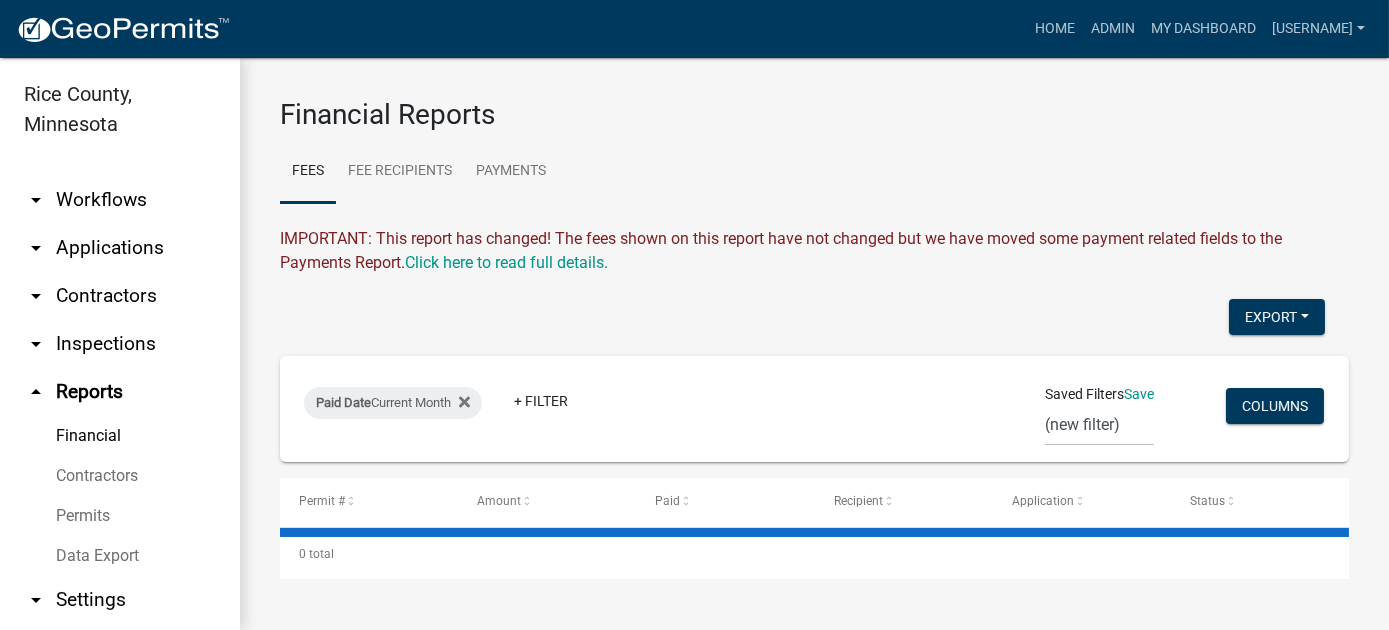 scroll, scrollTop: 0, scrollLeft: 0, axis: both 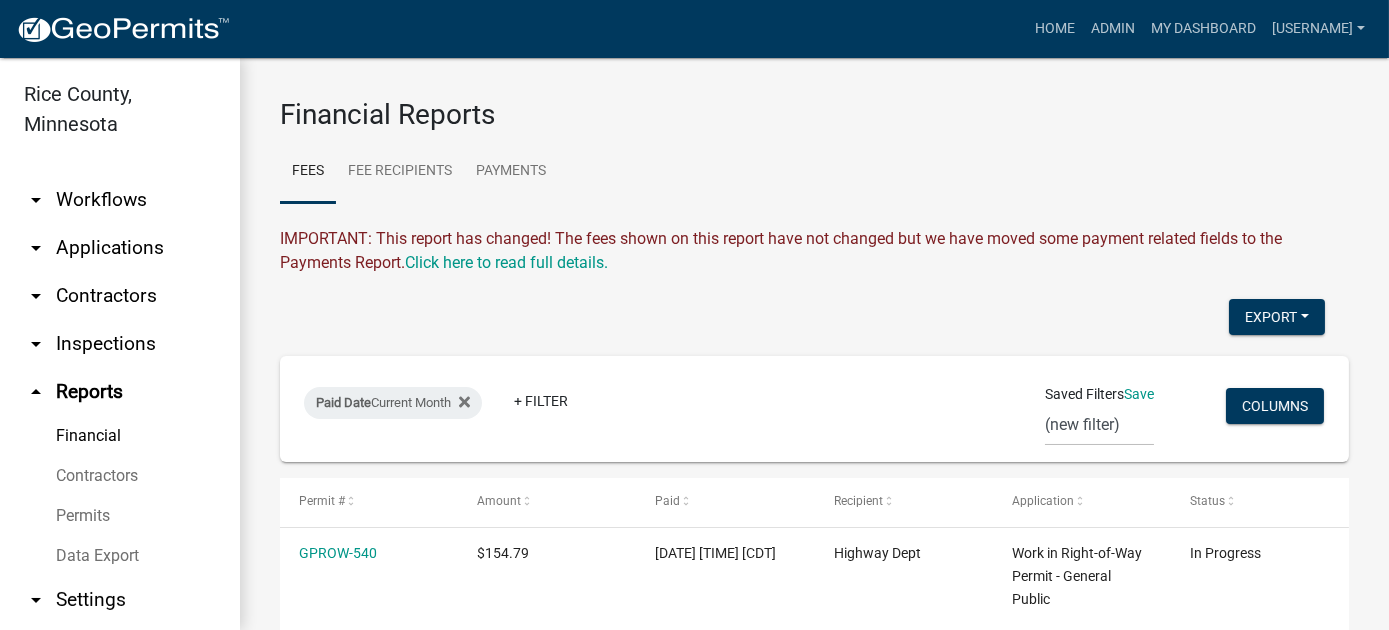 click on "Financial" at bounding box center (120, 436) 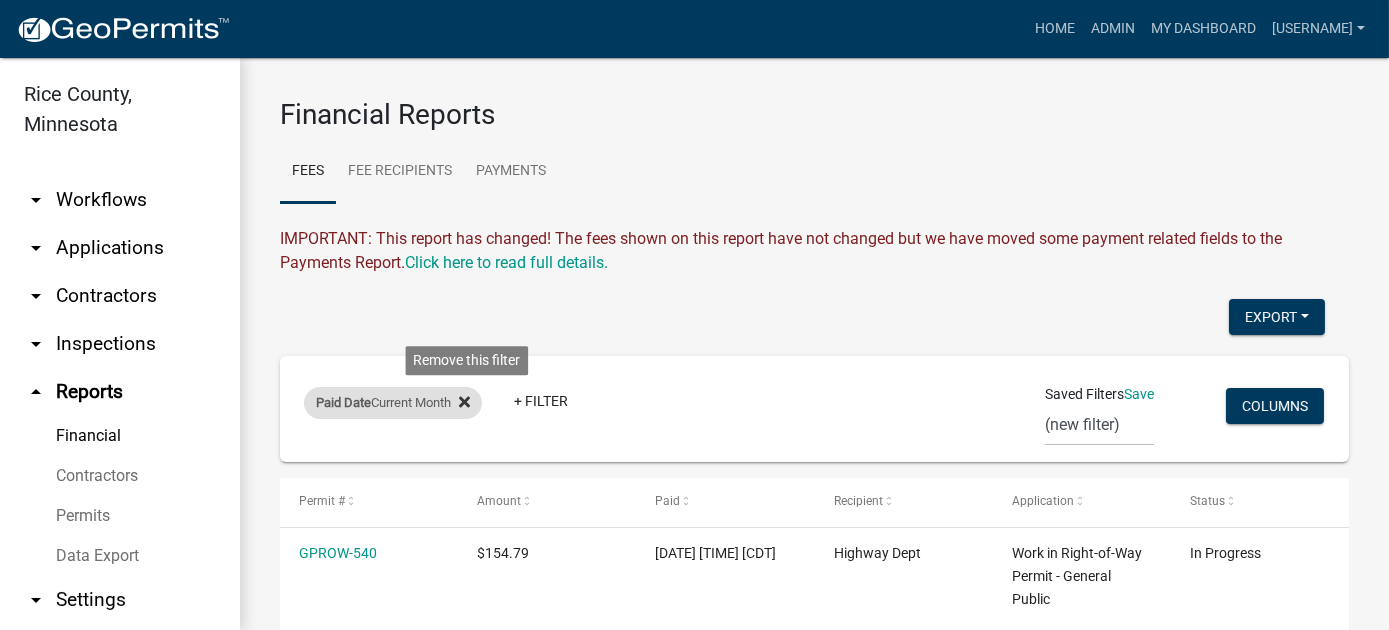 click 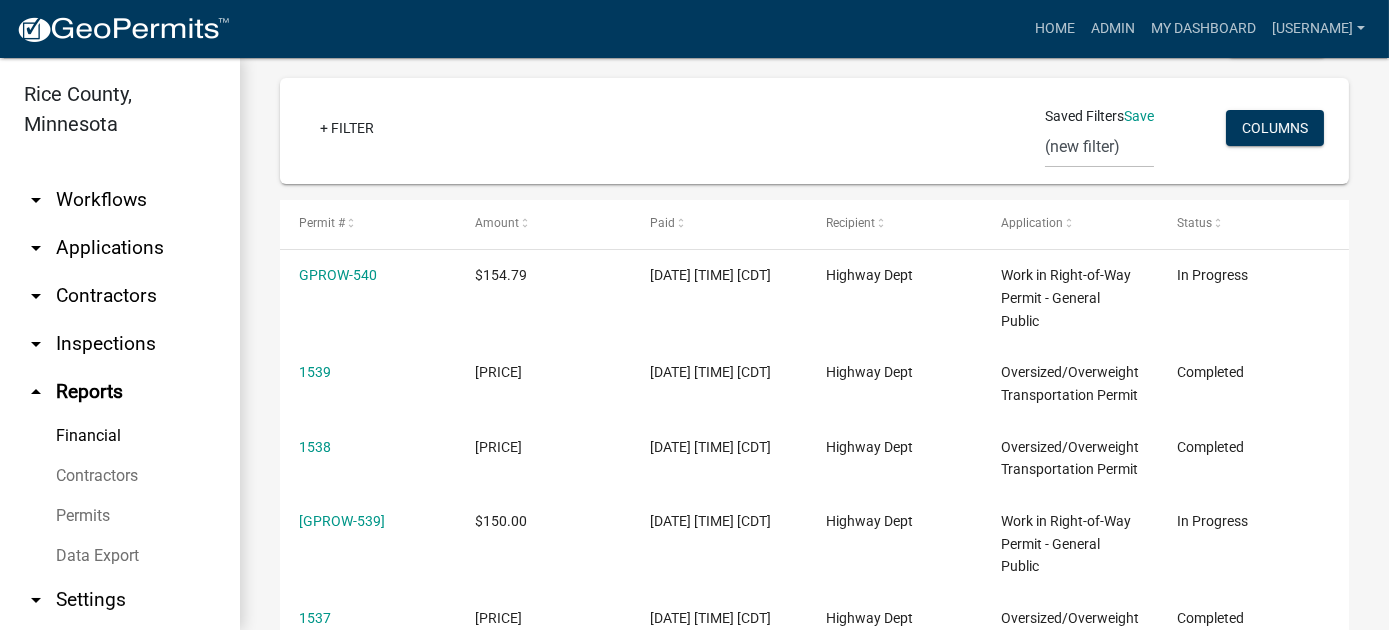 scroll, scrollTop: 282, scrollLeft: 0, axis: vertical 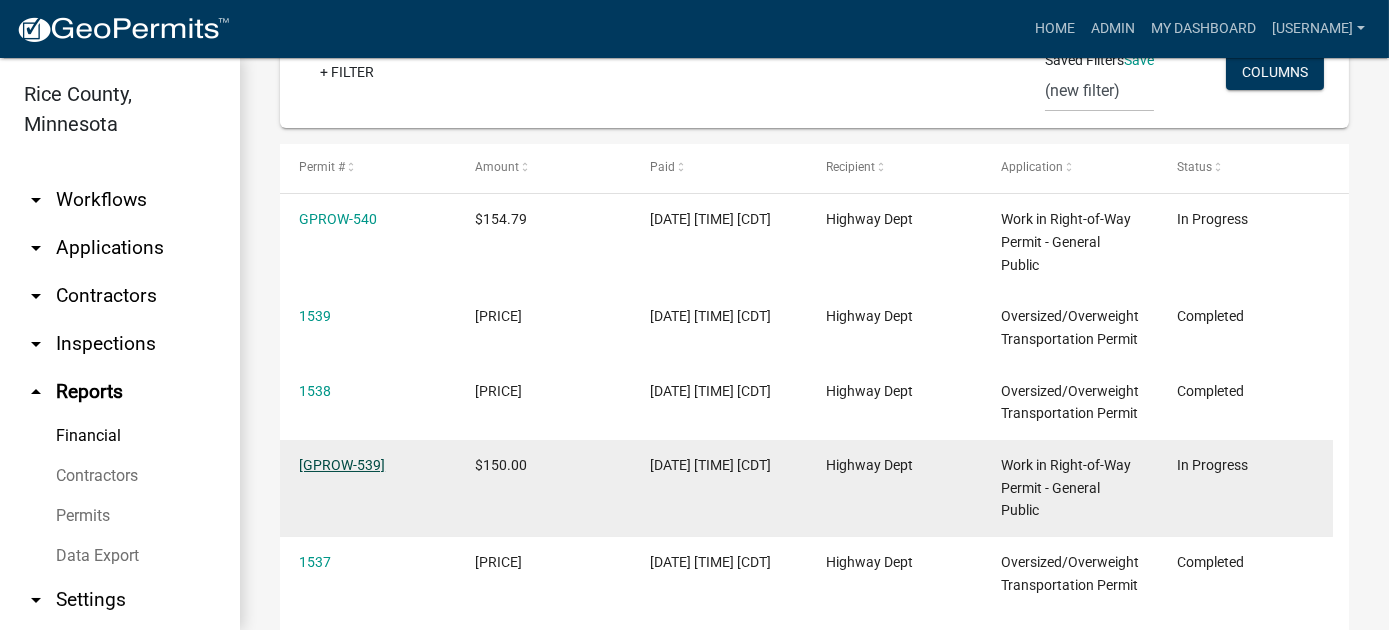 click on "GPROW-539" 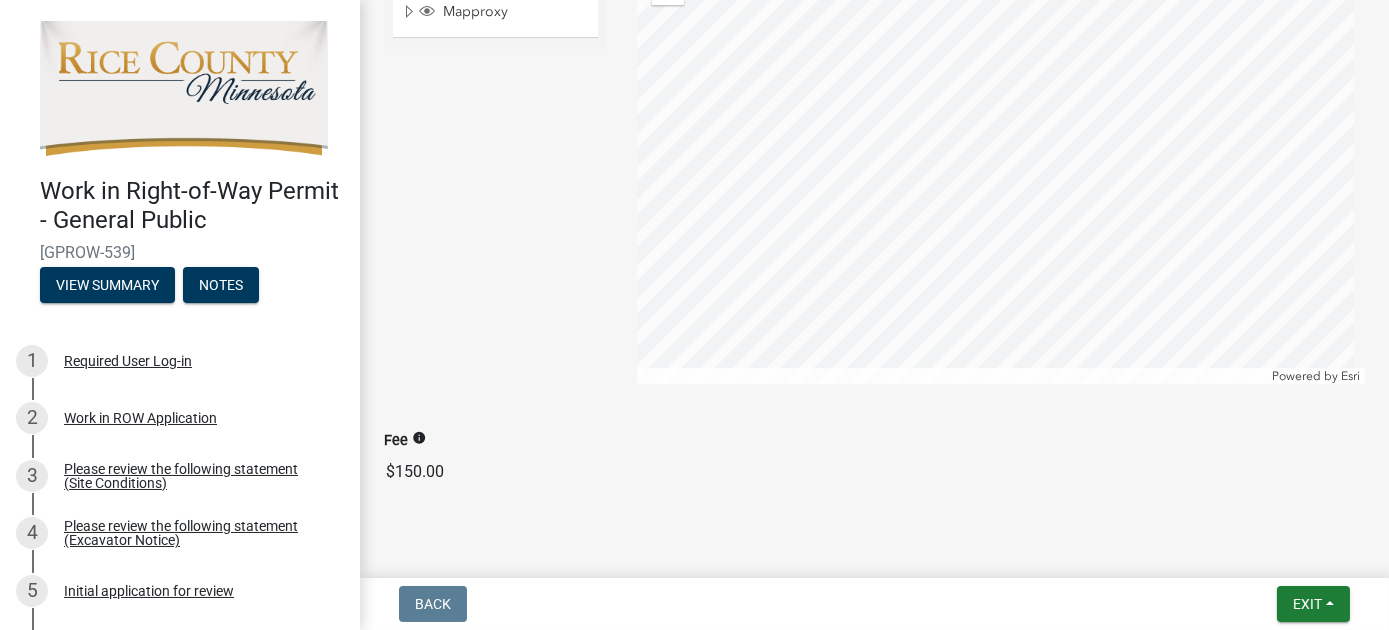 scroll, scrollTop: 3027, scrollLeft: 0, axis: vertical 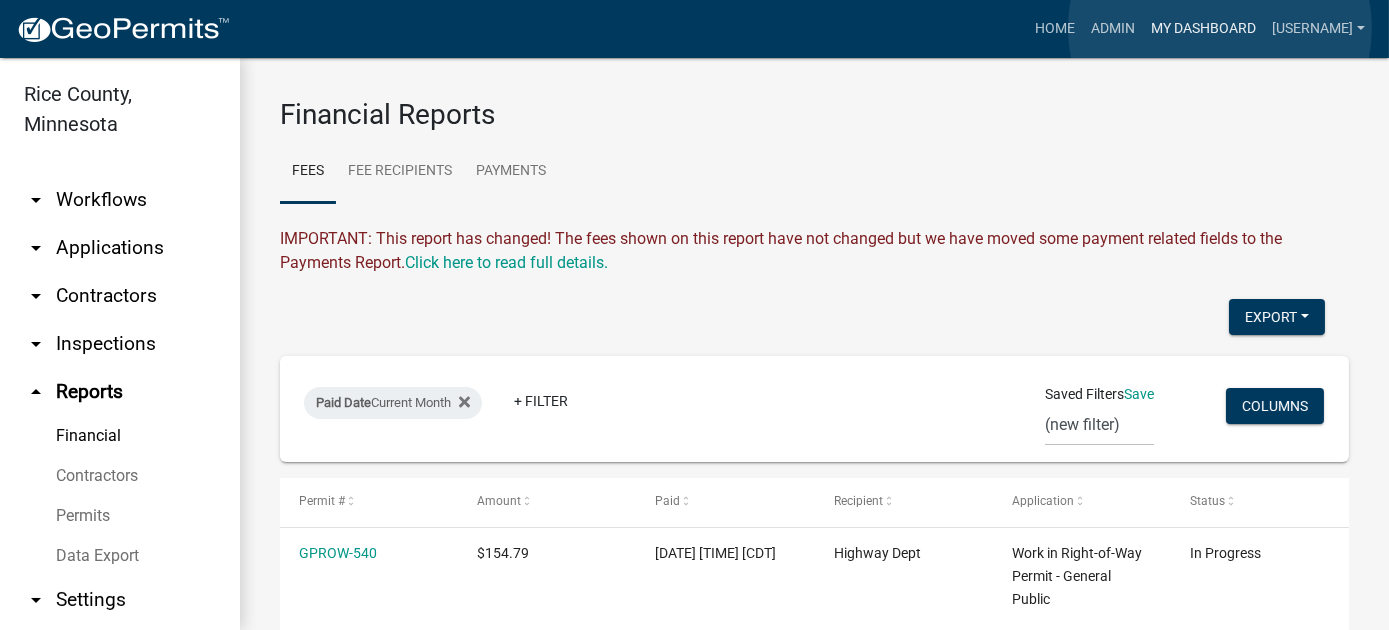 click on "My Dashboard" at bounding box center (1203, 29) 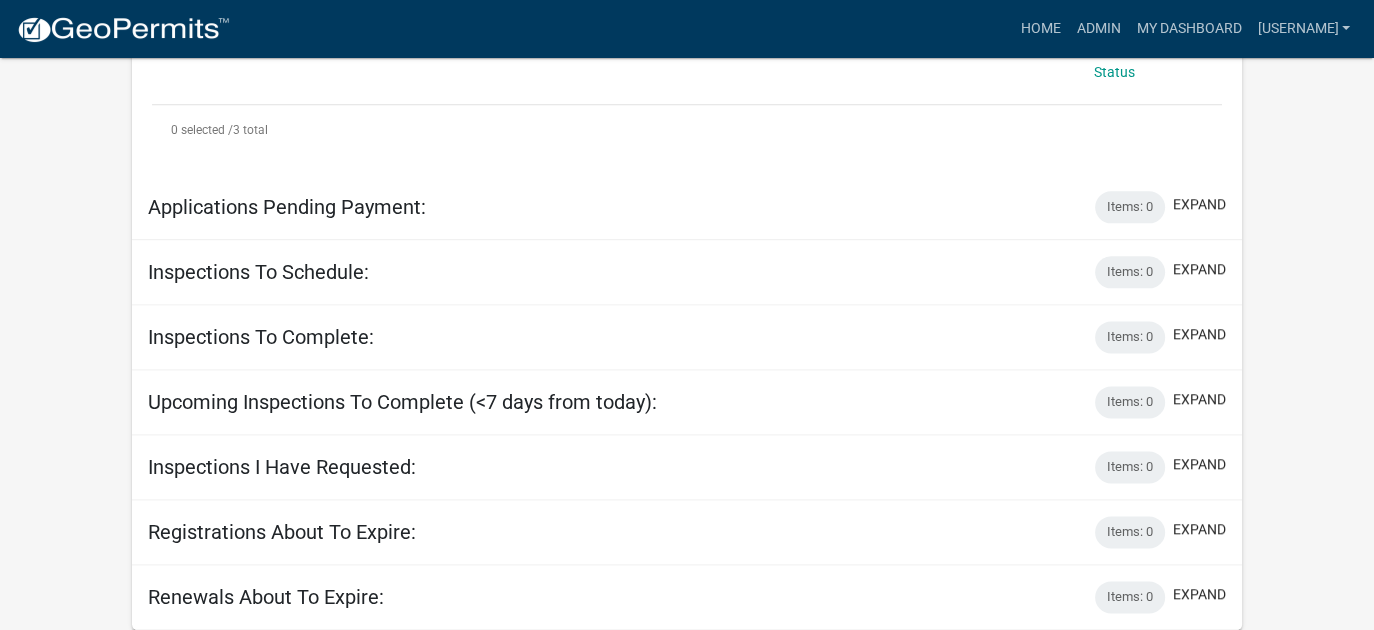 scroll, scrollTop: 2579, scrollLeft: 0, axis: vertical 